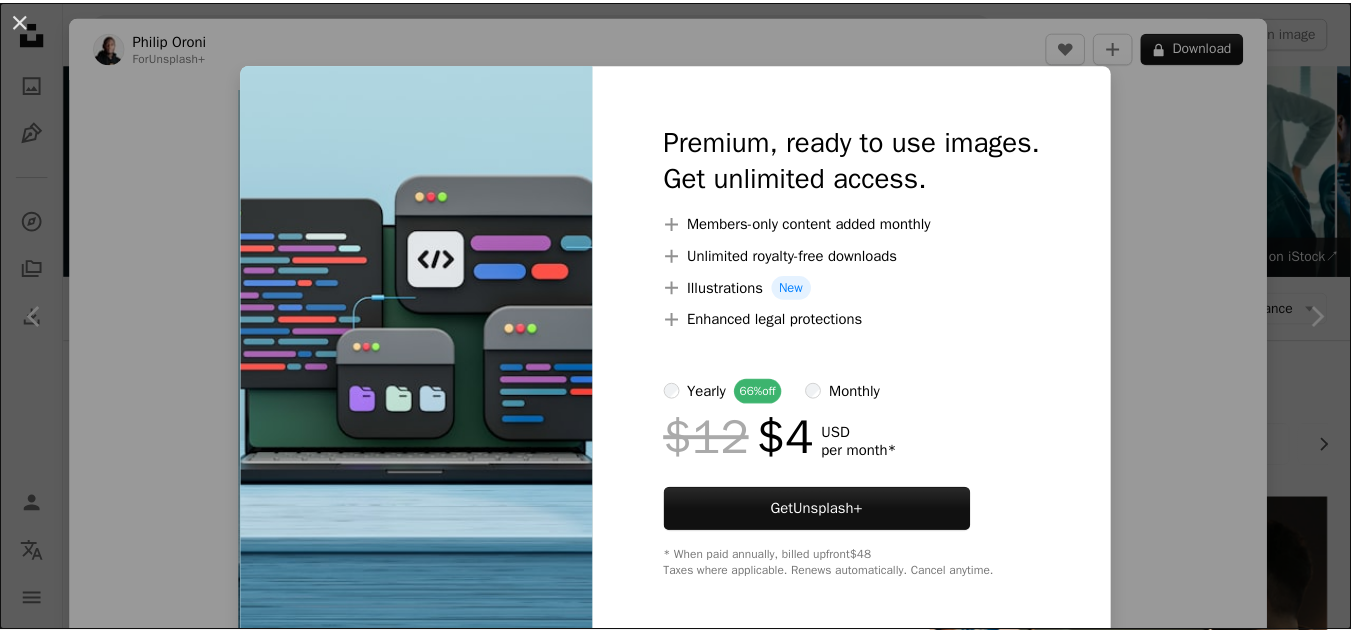 scroll, scrollTop: 900, scrollLeft: 0, axis: vertical 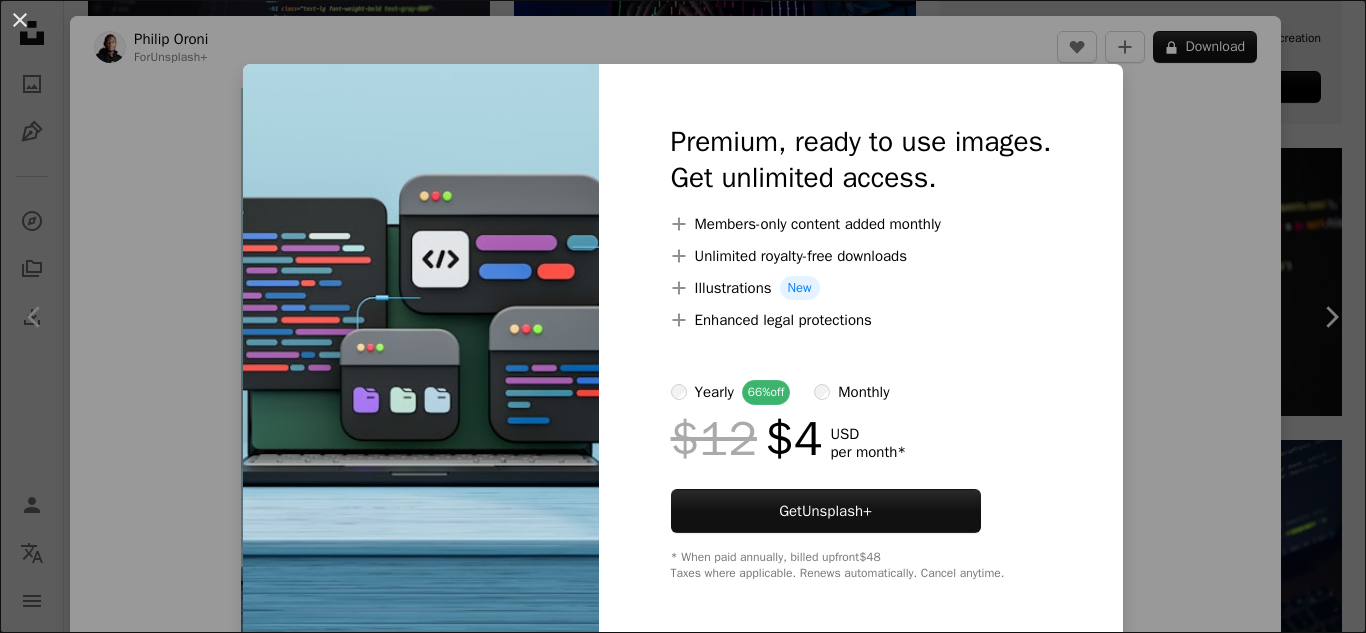click on "An X shape Premium, ready to use images. Get unlimited access. A plus sign Members-only content added monthly A plus sign Unlimited royalty-free downloads A plus sign Illustrations  New A plus sign Enhanced legal protections yearly 66%  off monthly $12   $4 USD per month * Get  Unsplash+ * When paid annually, billed upfront  $48 Taxes where applicable. Renews automatically. Cancel anytime." at bounding box center [683, 316] 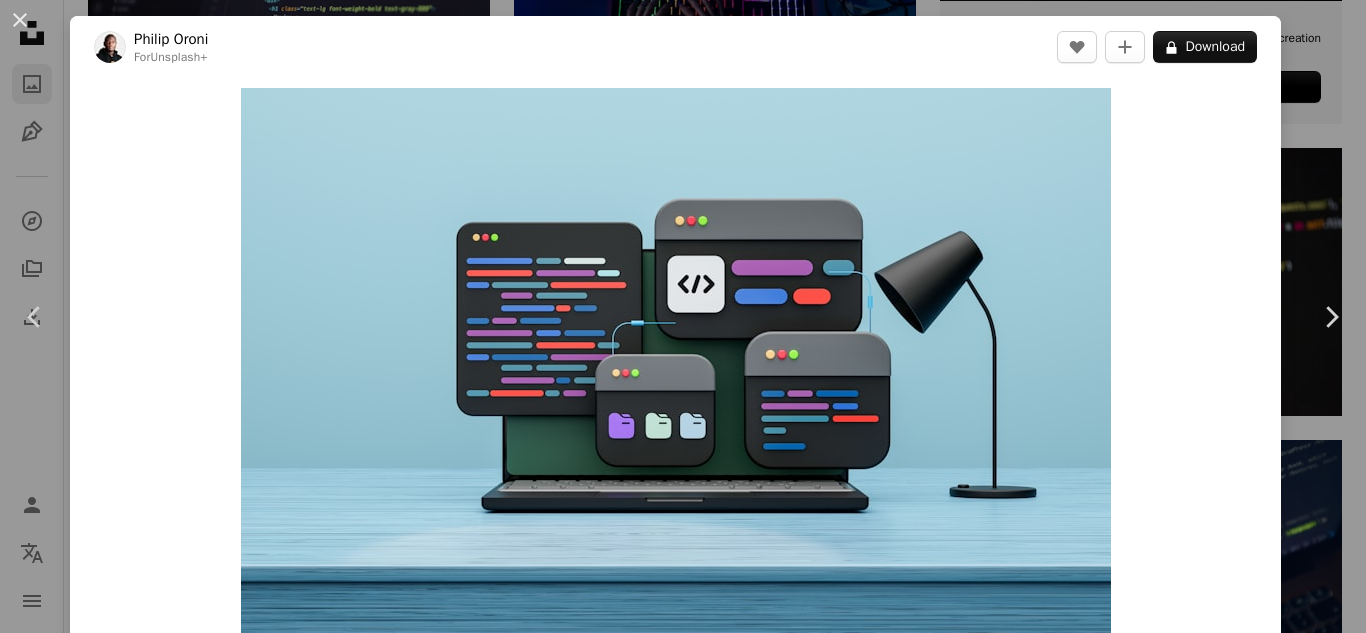 click on "An X shape Chevron left Chevron right [FIRST] [LAST] For  Unsplash+ A heart A plus sign A lock Download Zoom in A forward-right arrow Share More Actions 3D Coding concept Calendar outlined Published on  [DATE] Safety Licensed under the  Unsplash+ License coding social media 3d render digital image apps app application computer code social network applications Backgrounds From this series Chevron right Plus sign for Unsplash+ Plus sign for Unsplash+ Plus sign for Unsplash+ Plus sign for Unsplash+ Plus sign for Unsplash+ Plus sign for Unsplash+ Related images Plus sign for Unsplash+ A heart A plus sign [FIRST] [LAST] For  Unsplash+ A lock Download Plus sign for Unsplash+ A heart A plus sign Getty Images For  Unsplash+ A lock Download Plus sign for Unsplash+ A heart A plus sign [COMPANY] For  Unsplash+ A lock Download Plus sign for Unsplash+ A heart A plus sign [FIRST] [LAST] For" at bounding box center [683, 316] 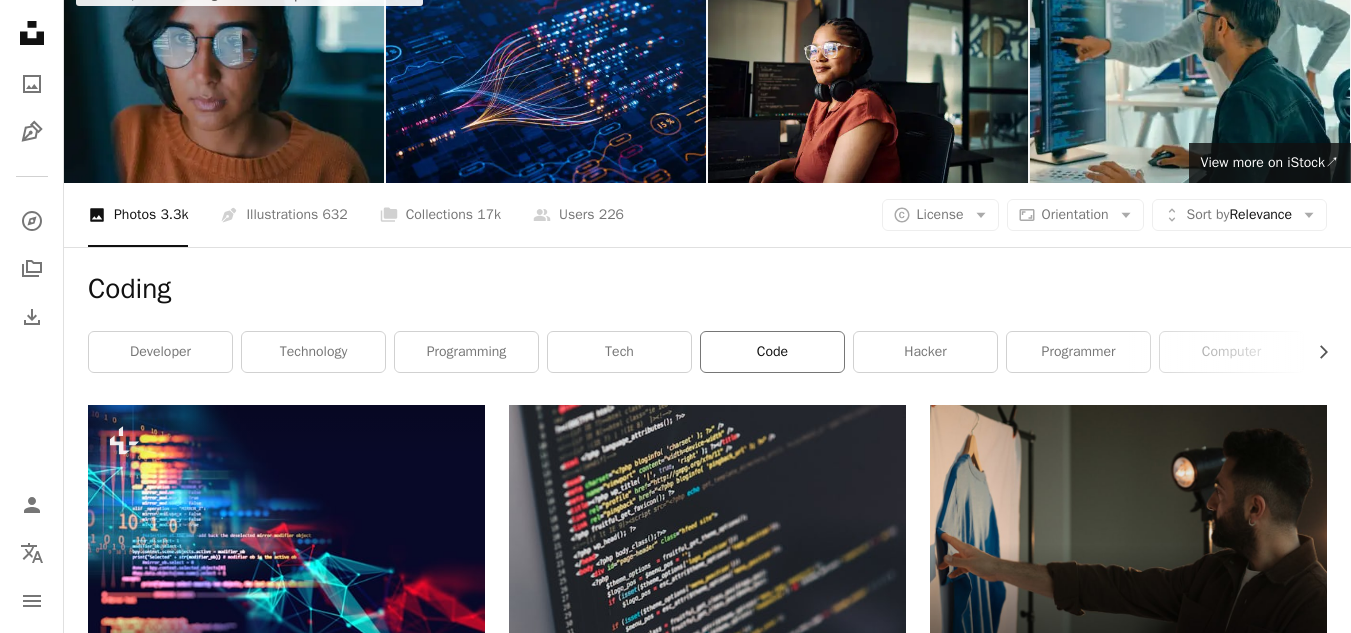 scroll, scrollTop: 0, scrollLeft: 0, axis: both 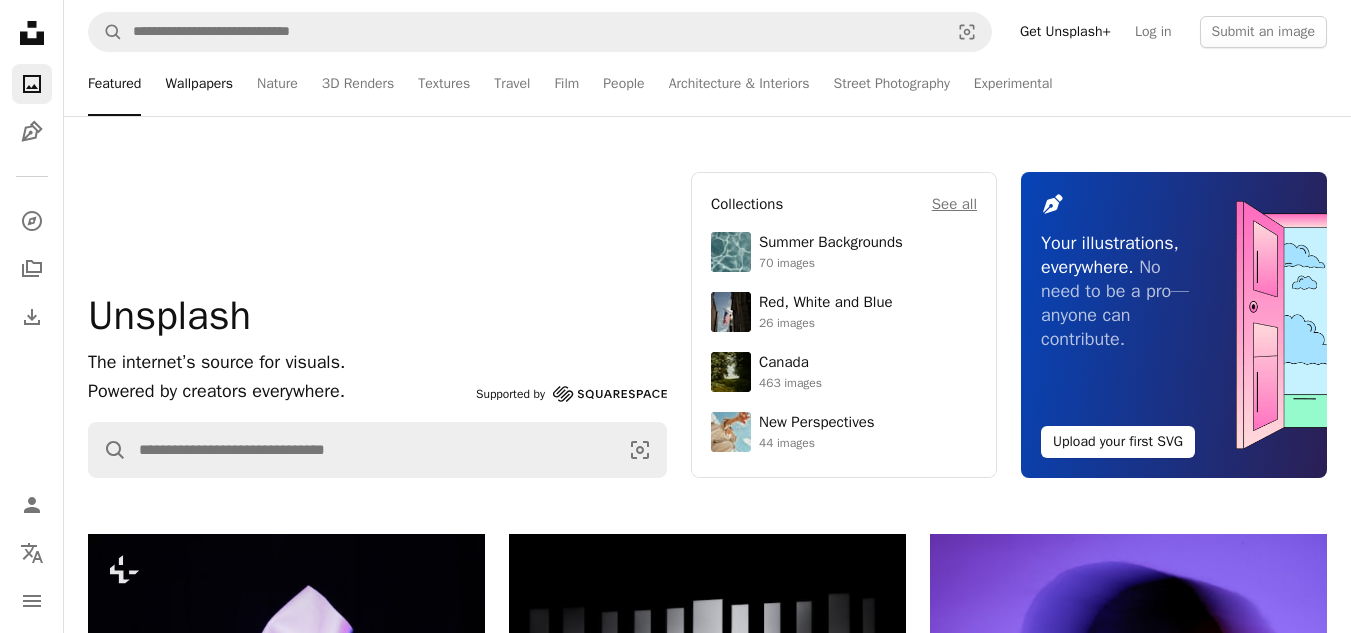 click on "Wallpapers" at bounding box center [199, 84] 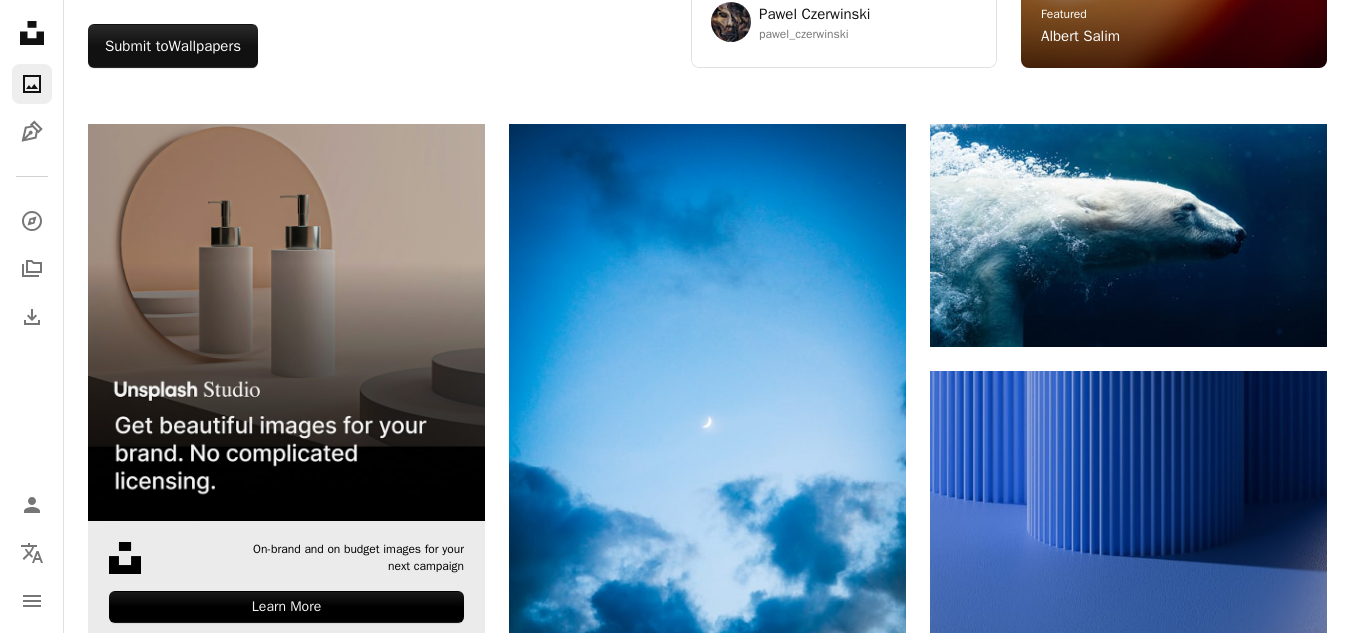 scroll, scrollTop: 0, scrollLeft: 0, axis: both 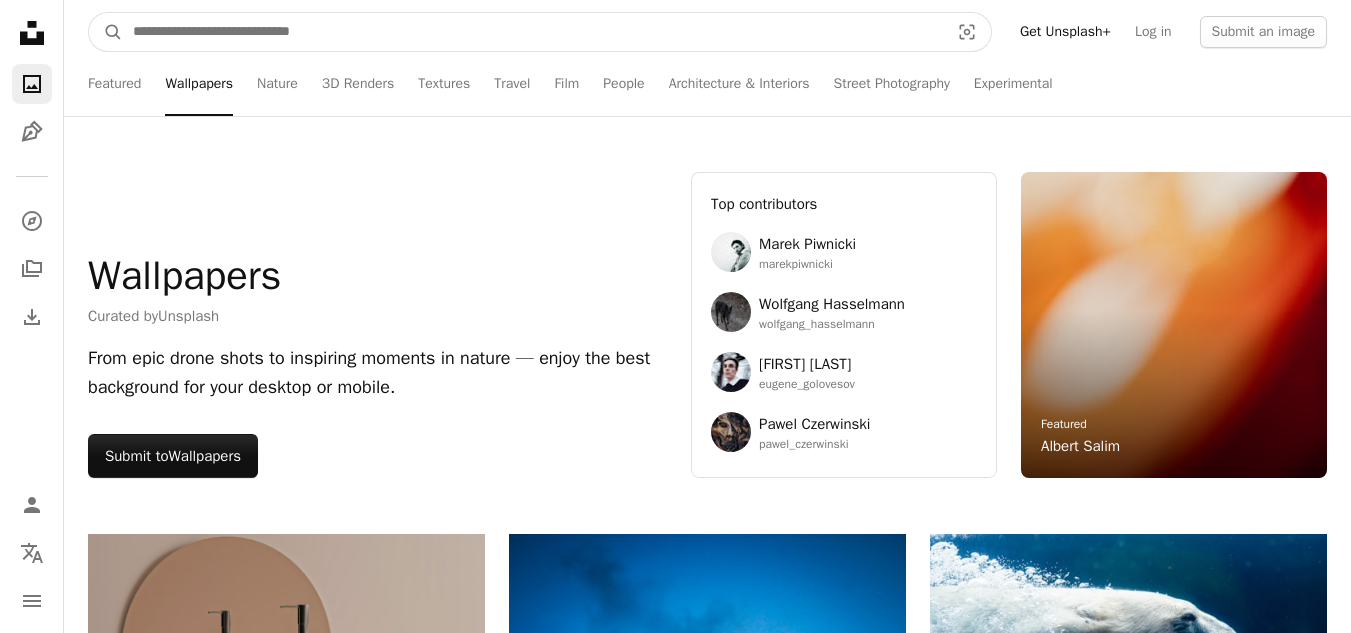 click at bounding box center [533, 32] 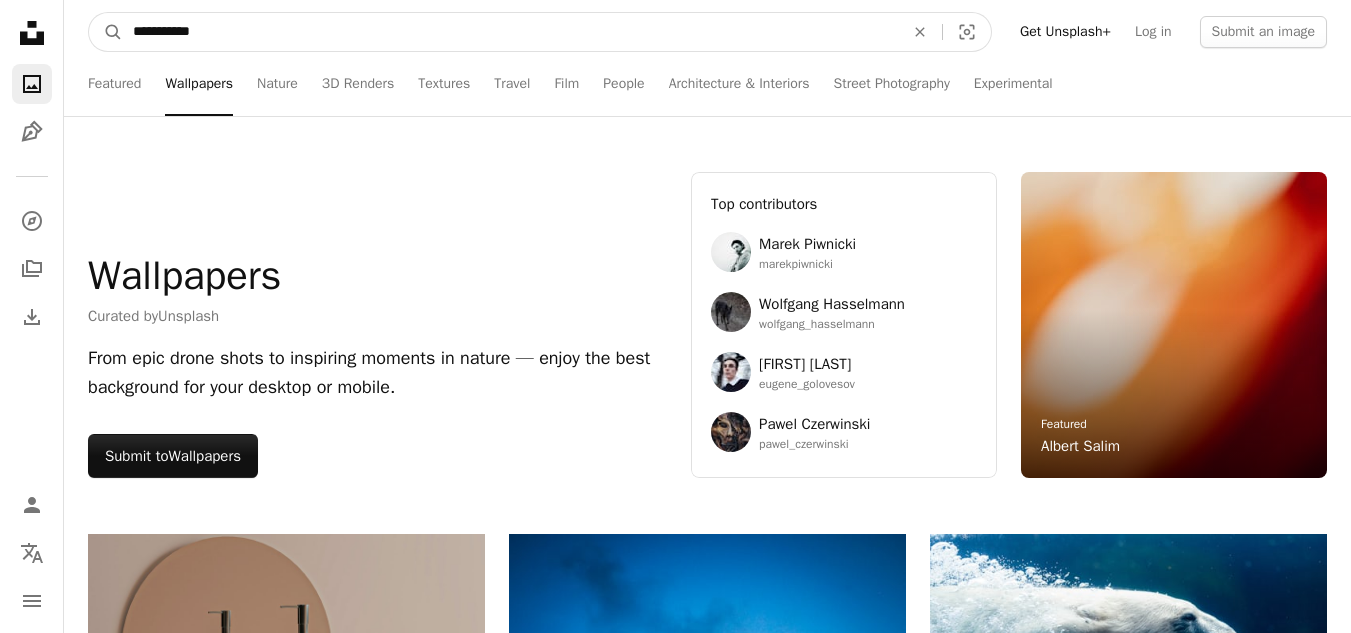 type on "**********" 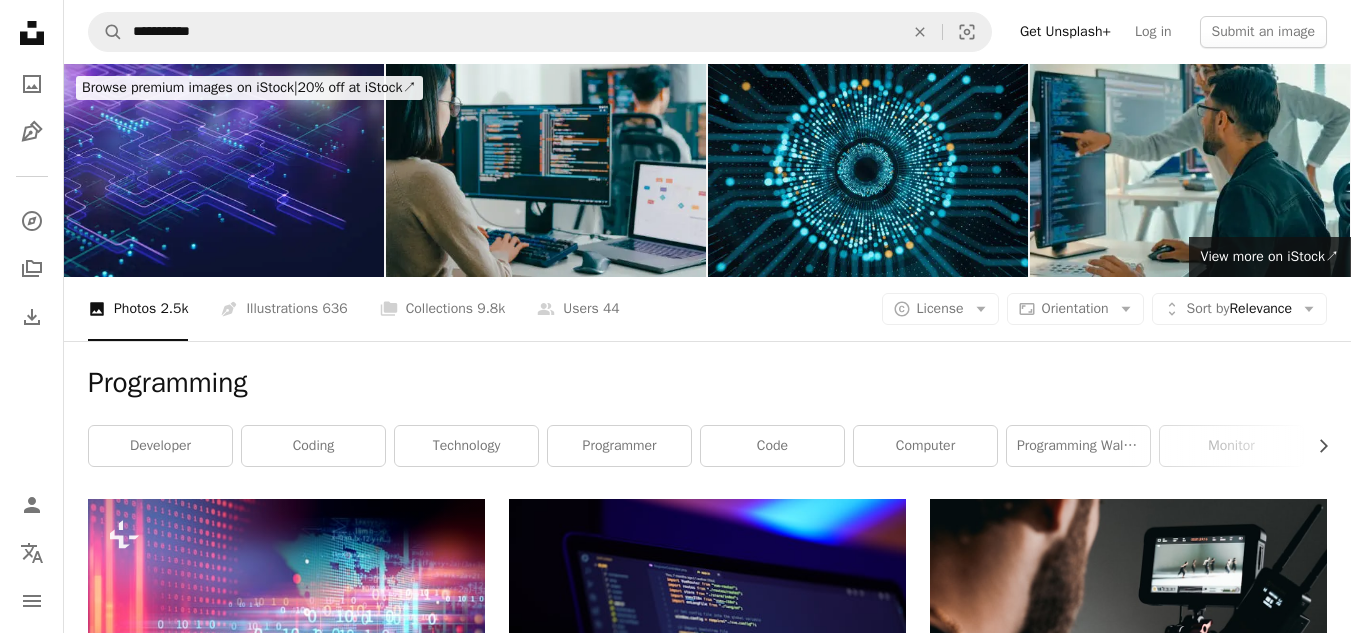 click on "**********" at bounding box center (707, 32) 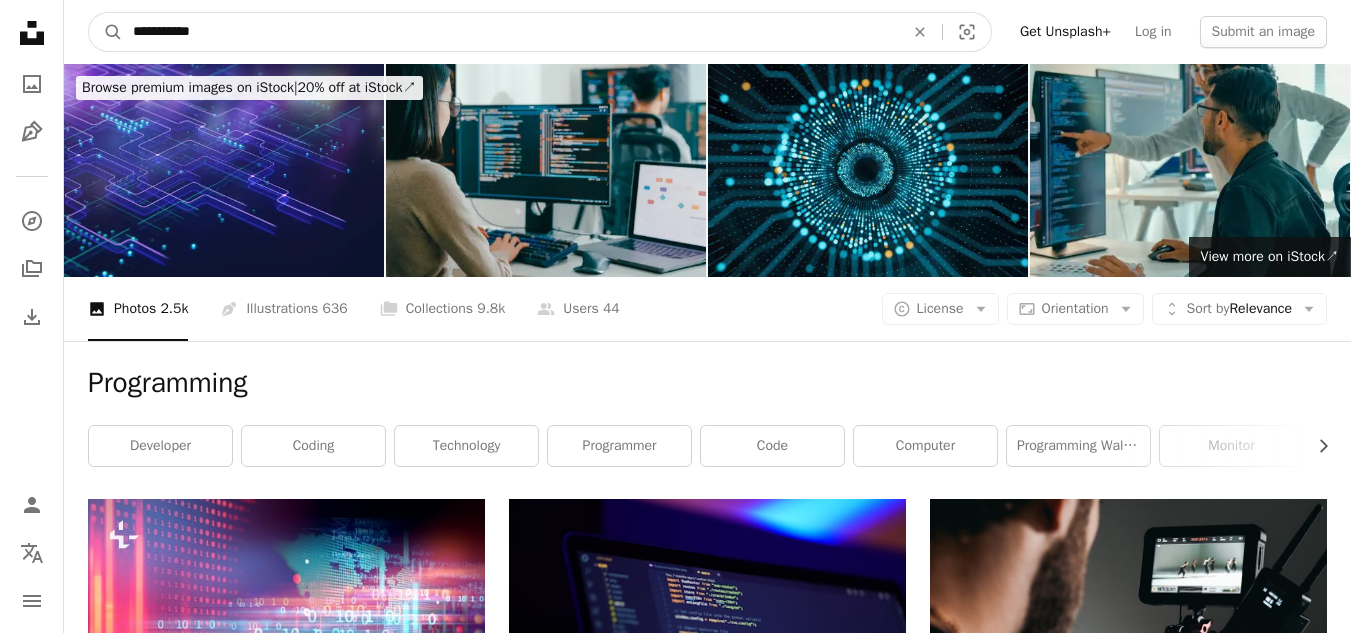 click on "**********" at bounding box center (510, 32) 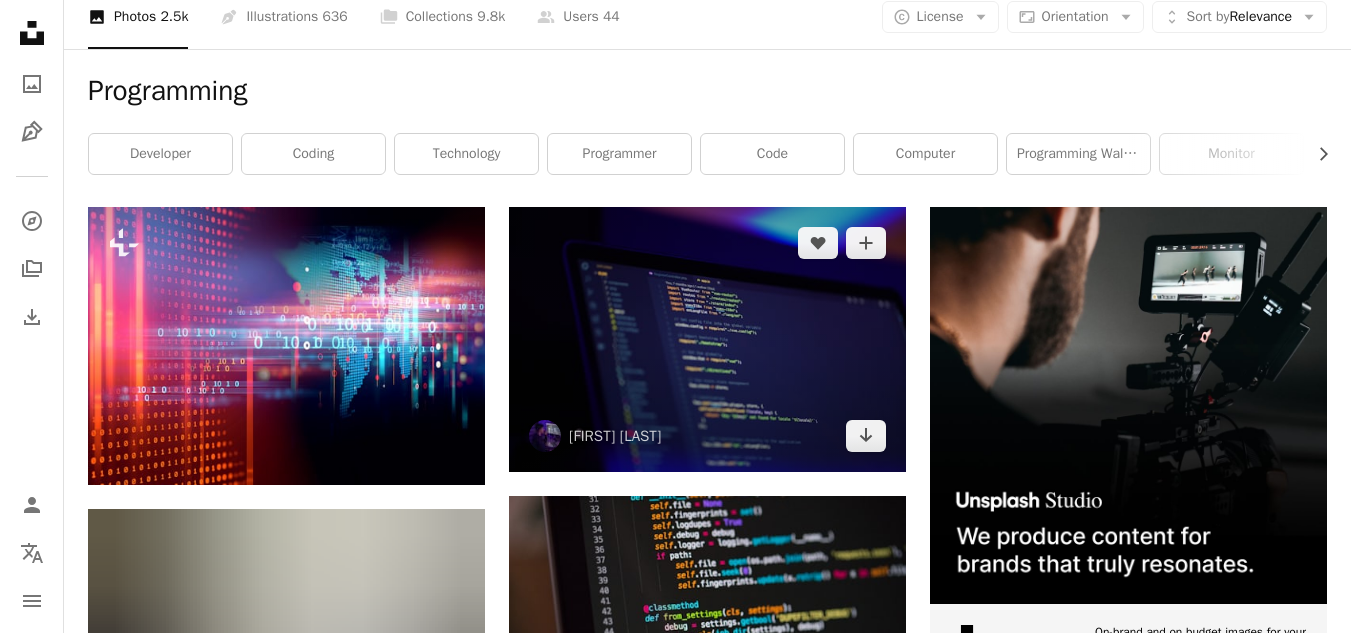 scroll, scrollTop: 600, scrollLeft: 0, axis: vertical 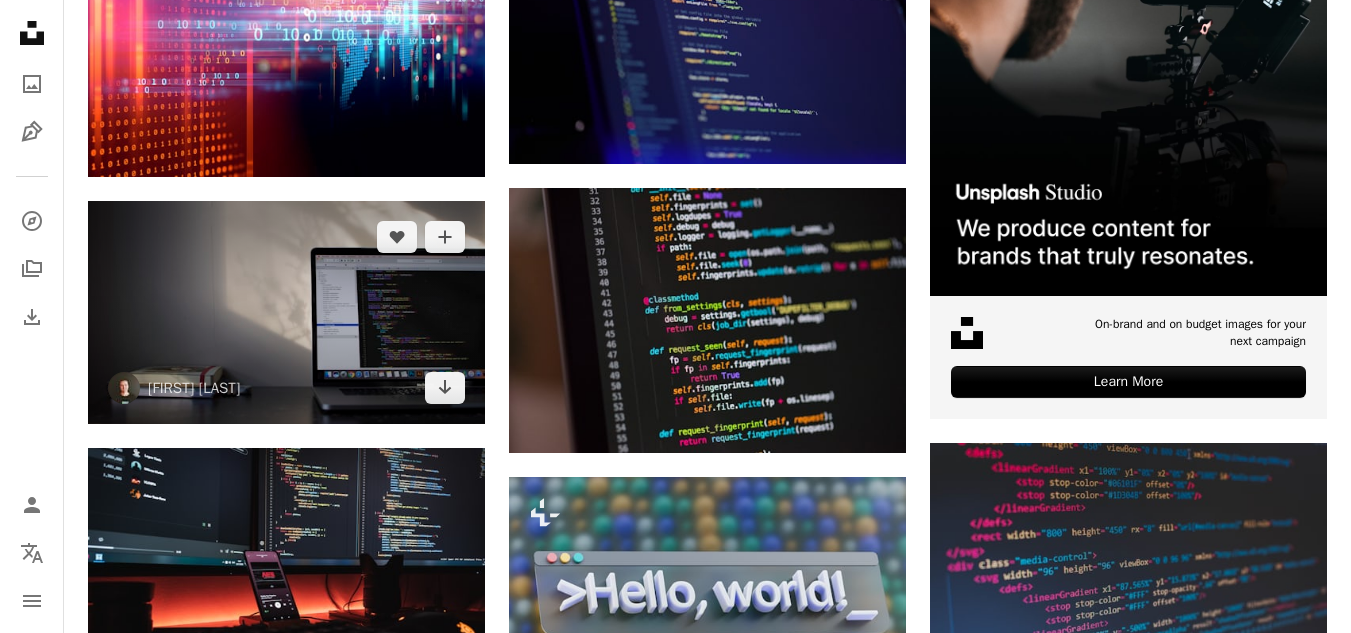 click at bounding box center [286, 312] 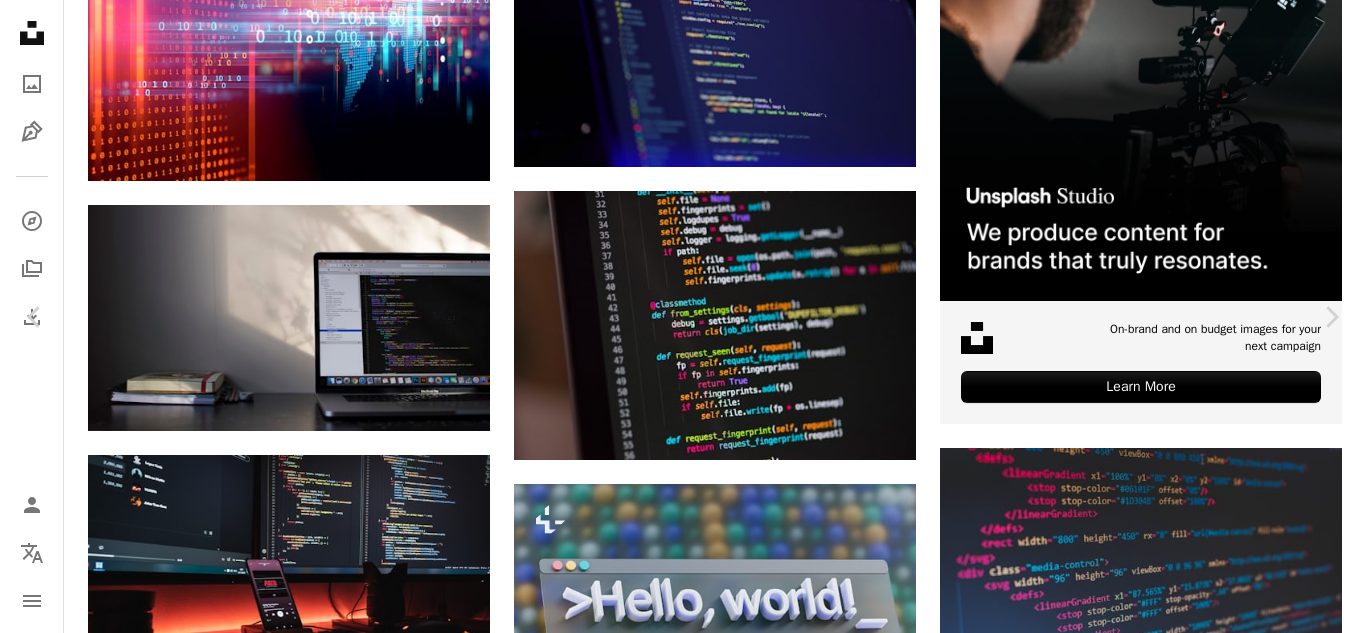 click on "Download free" at bounding box center [1167, 3379] 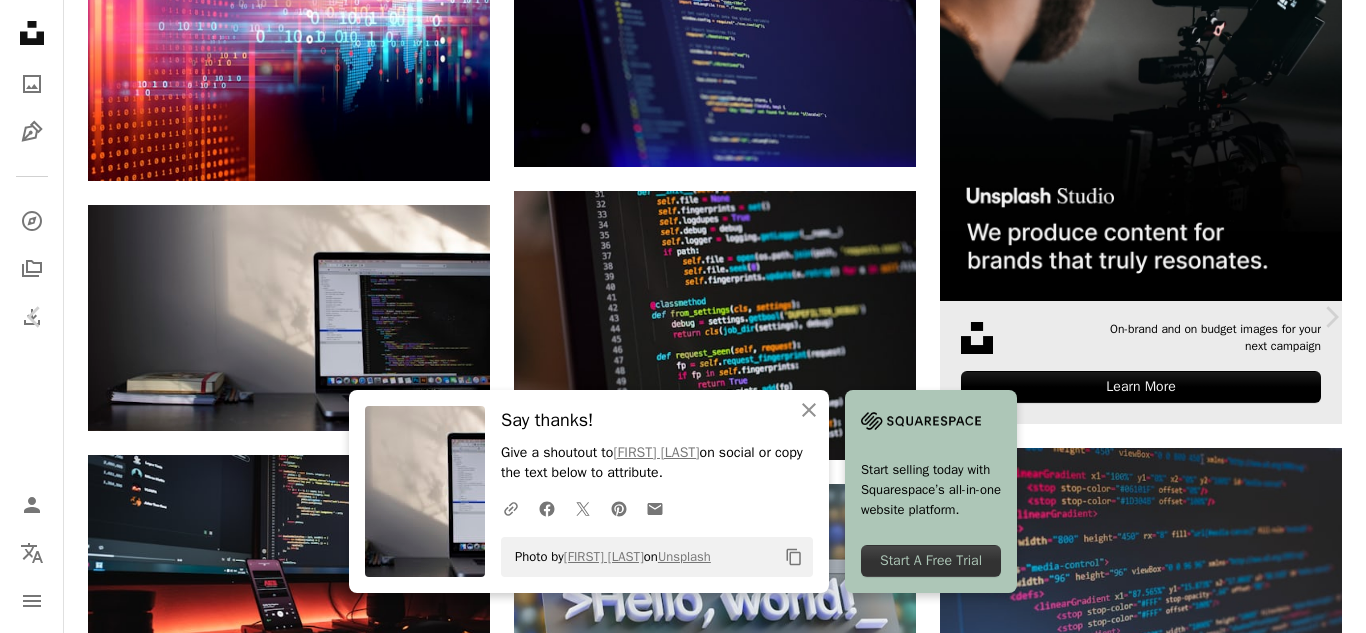 drag, startPoint x: 1292, startPoint y: 150, endPoint x: 1259, endPoint y: 171, distance: 39.115215 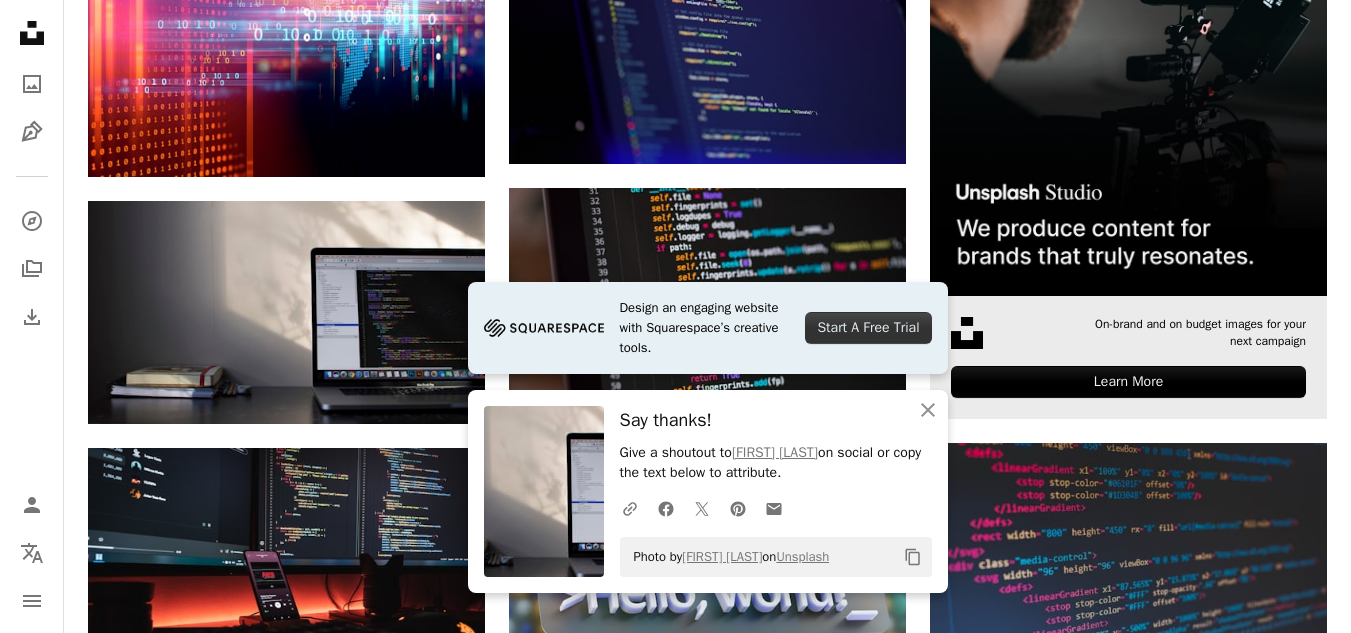 scroll, scrollTop: 800, scrollLeft: 0, axis: vertical 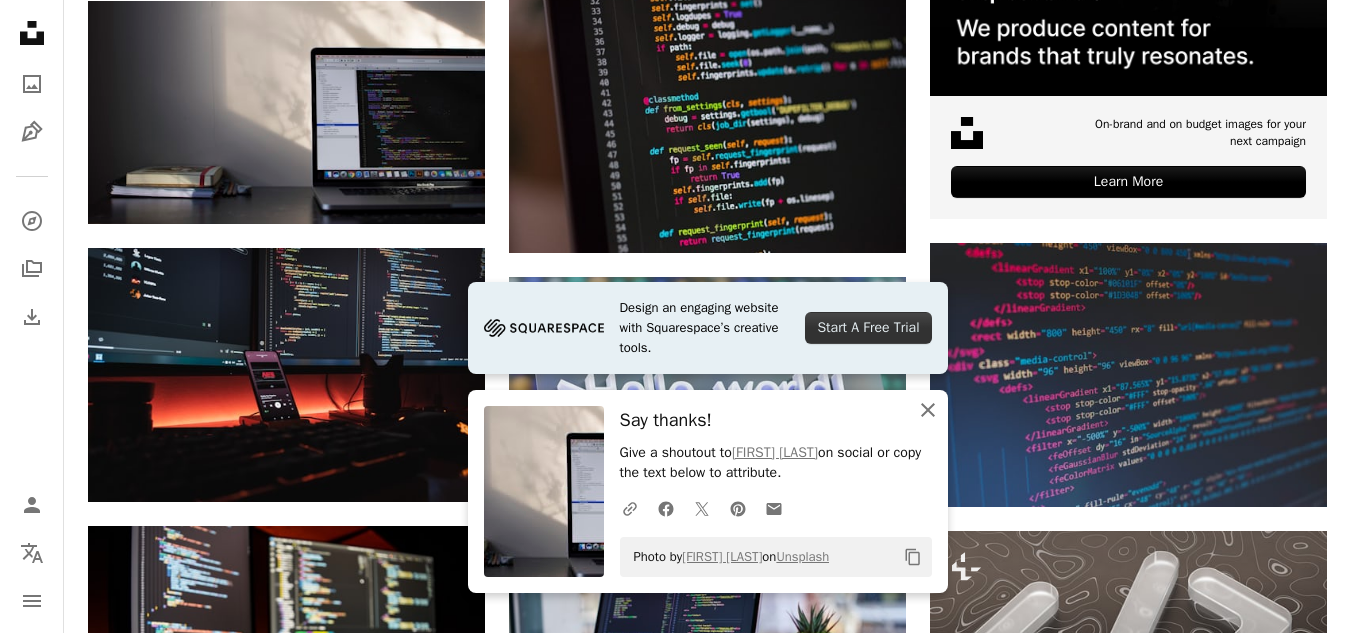 click on "An X shape" 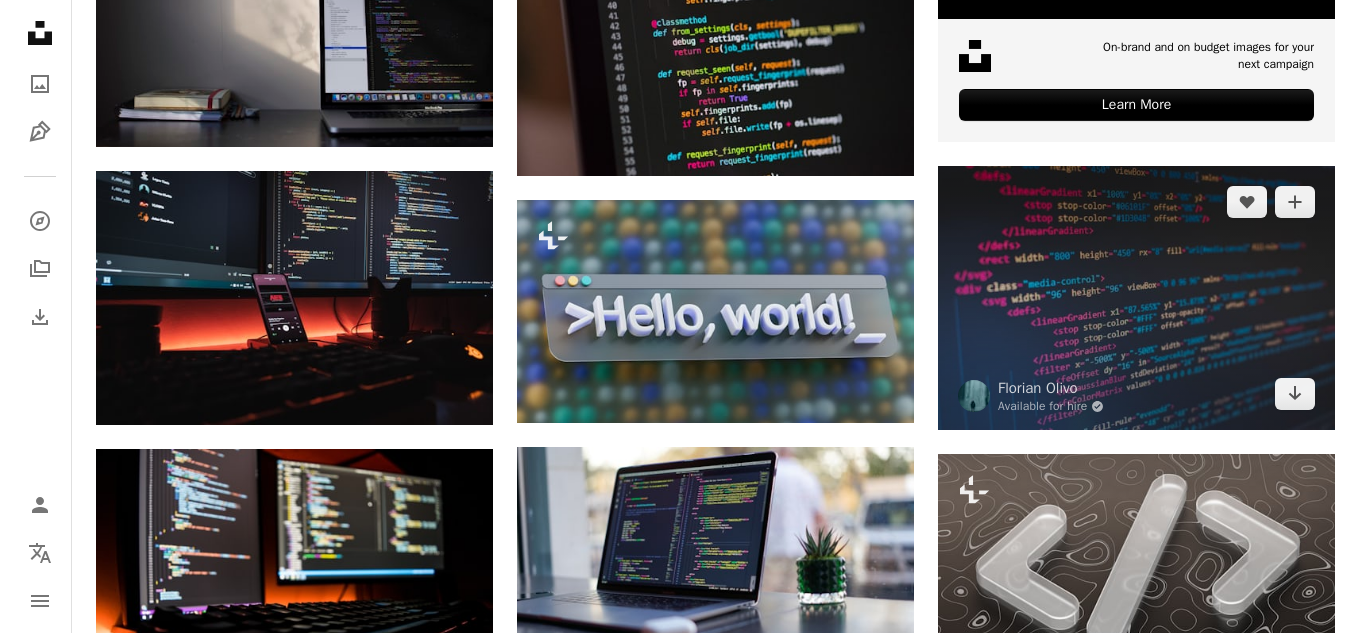 scroll, scrollTop: 900, scrollLeft: 0, axis: vertical 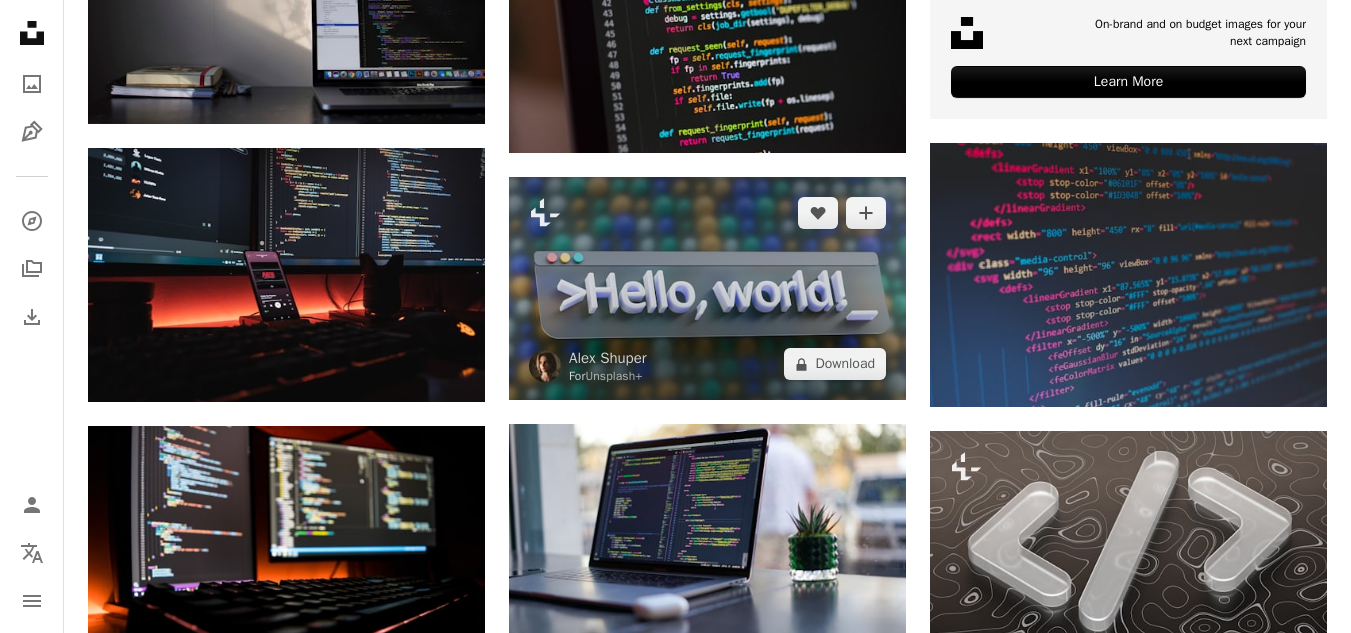 click at bounding box center (707, 288) 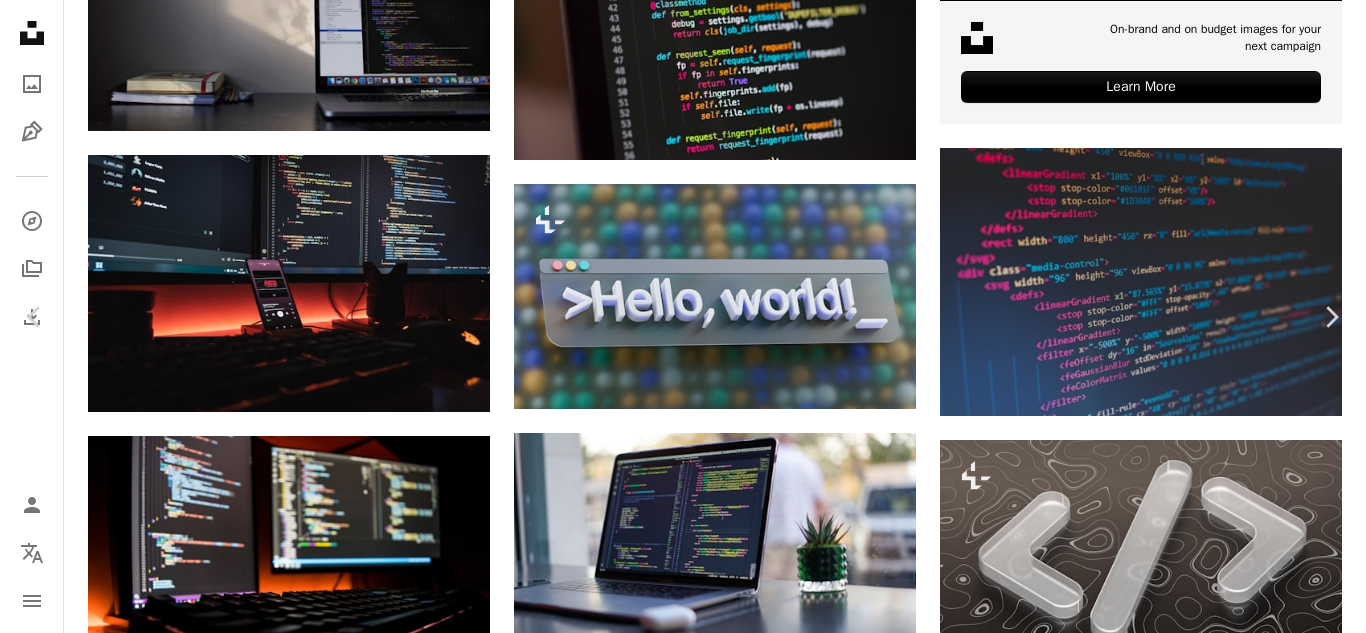 click on "An X shape Chevron left Chevron right [FIRST] [LAST] For  Unsplash+ A heart A plus sign A lock Download Zoom in Featured in 3D Renders A forward-right arrow Share More Actions 3D visualization of the "Hello, World!" program, 8K resolution. Calendar outlined Published on  [DATE] Safety Licensed under the  Unsplash+ License wallpaper background tech coding data web development 3d render data science statistics developers silicon valley 3d art software engineering 8k resolution computer programming 8k background coders full stack Backgrounds From this series Chevron right Plus sign for Unsplash+ Plus sign for Unsplash+ Plus sign for Unsplash+ Plus sign for Unsplash+ Plus sign for Unsplash+ Plus sign for Unsplash+ Plus sign for Unsplash+ Plus sign for Unsplash+ Plus sign for Unsplash+ Related images Plus sign for Unsplash+ A heart A plus sign [FIRST] [LAST] For  Unsplash+ A lock Download Plus sign for Unsplash+ A heart A plus sign [COMPANY] For  Unsplash+ A lock Download Plus sign for Unsplash+ A heart" at bounding box center [683, 3348] 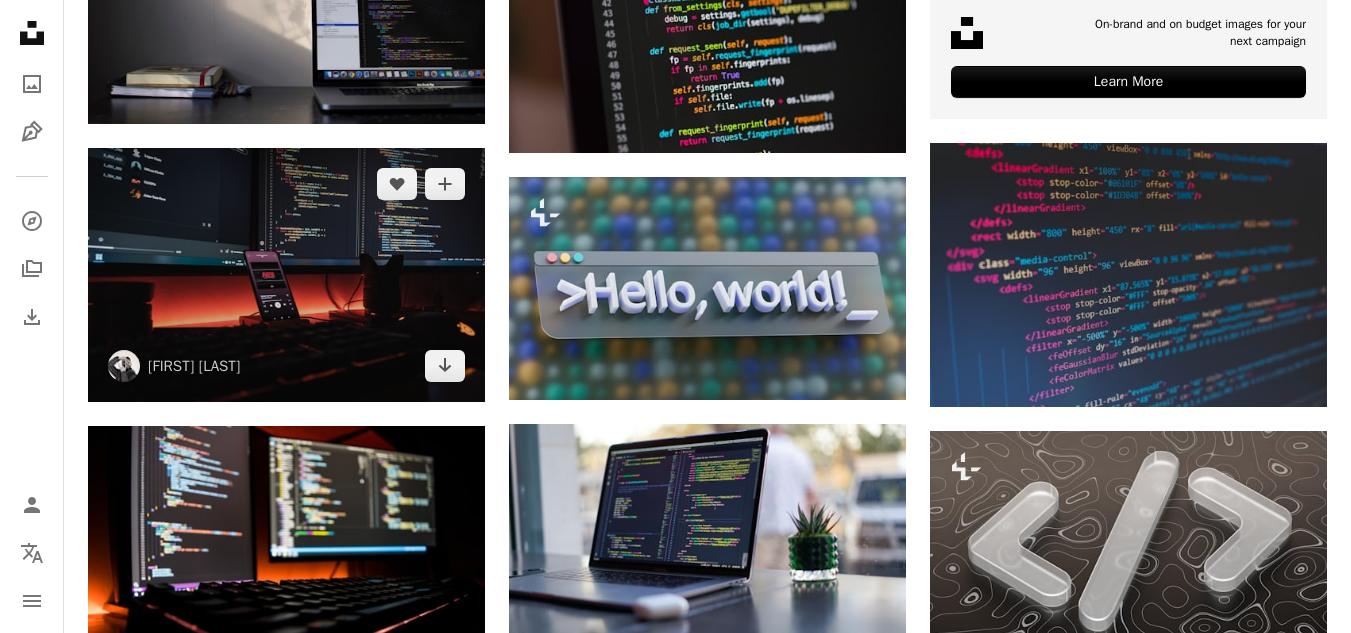 drag, startPoint x: 349, startPoint y: 320, endPoint x: 411, endPoint y: 330, distance: 62.801273 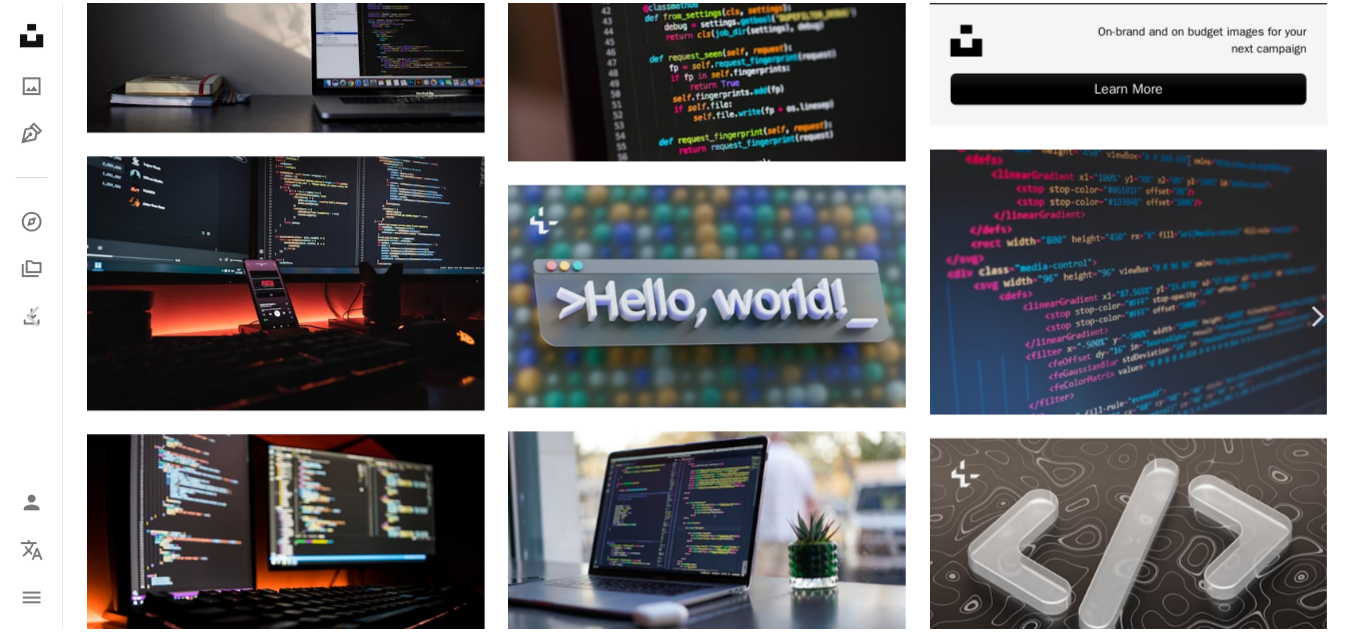 scroll, scrollTop: 454, scrollLeft: 0, axis: vertical 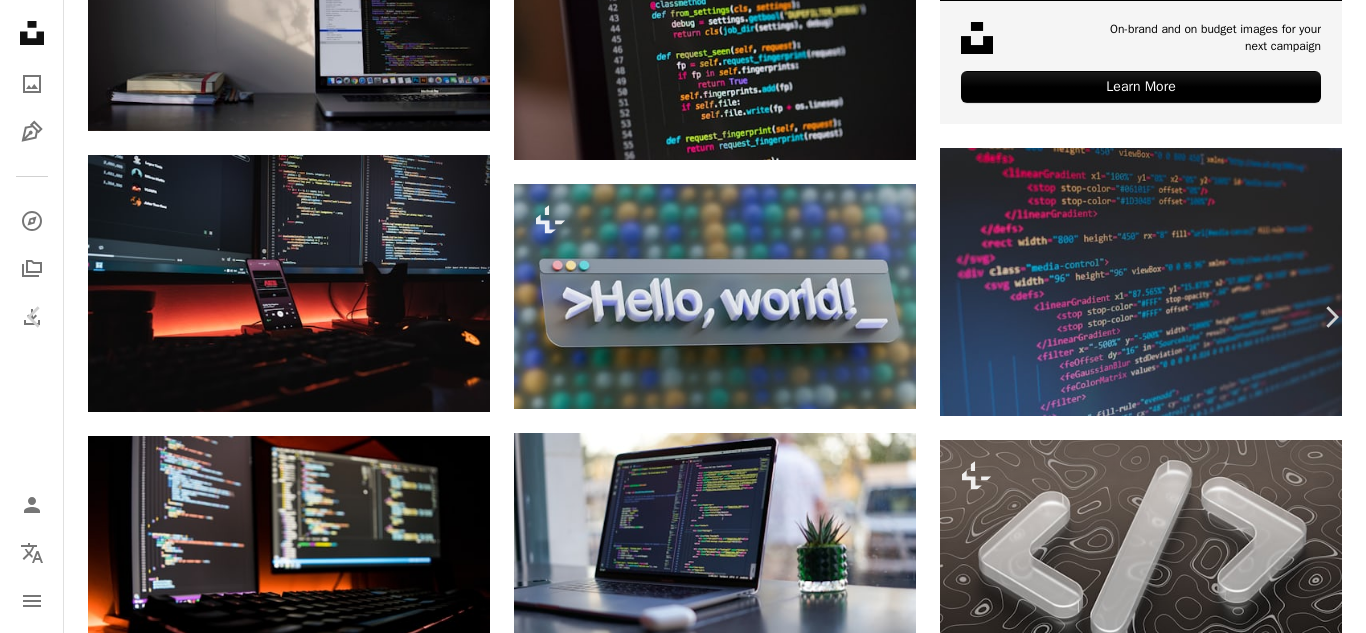 click on "An X shape Chevron left Chevron right [FIRST] [LAST] ffstop A heart A plus sign Download free Chevron down Zoom in Views 7,821,540 Downloads 146,025 A forward-right arrow Share Info icon Info More Actions Calendar outlined Published on  [DATE] Camera NIKON CORPORATION, NIKON D750 Safety Free to use under the  Unsplash License coding programming developer software keyboard development mouse monitors computer laptop phone mobile phone brown electronics screen television monitor cell phone display lcd screen Free images Browse premium related images on iStock  |  Save 20% with code UNSPLASH20 View more on iStock  ↗ Related images A heart A plus sign [FIRST] [LAST] Arrow pointing down Plus sign for Unsplash+ A heart A plus sign Getty Images For  Unsplash+ A lock Download Plus sign for Unsplash+ A heart A plus sign Getty Images For  Unsplash+ A lock Download Plus sign for Unsplash+ A heart A plus sign Getty Images For  Unsplash+ A lock Download A heart A plus sign [FIRST] [LAST] Arrow pointing down" at bounding box center [683, 3348] 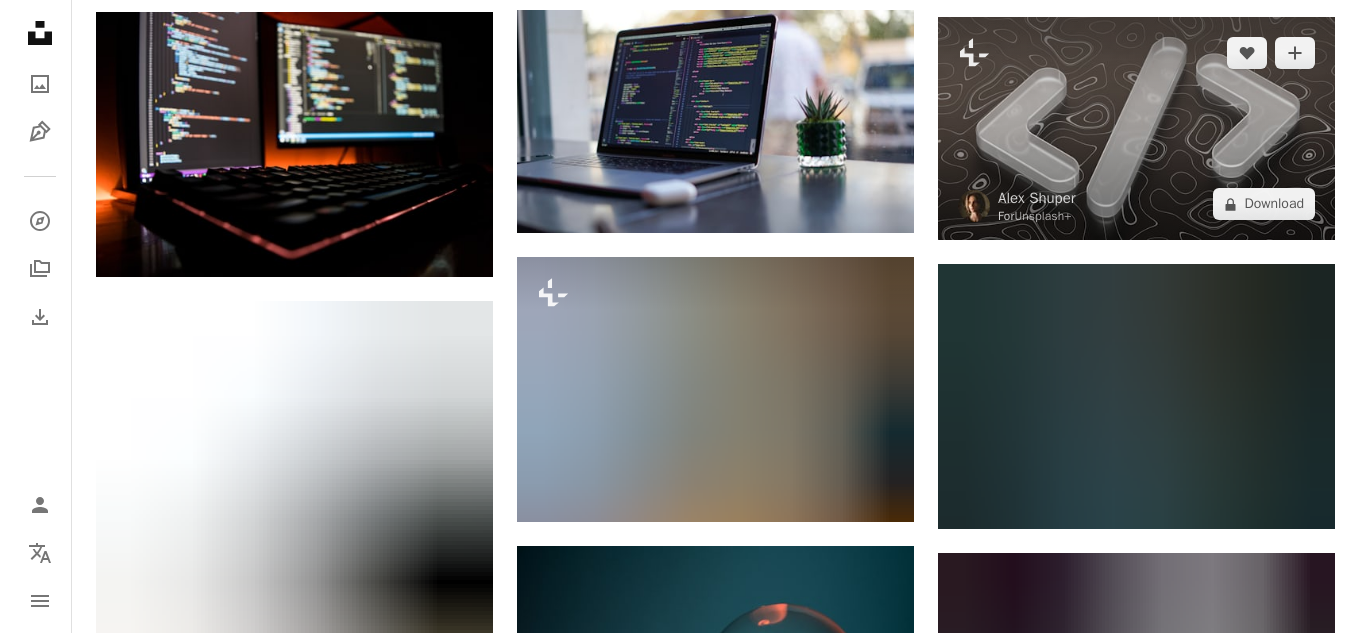 scroll, scrollTop: 1200, scrollLeft: 0, axis: vertical 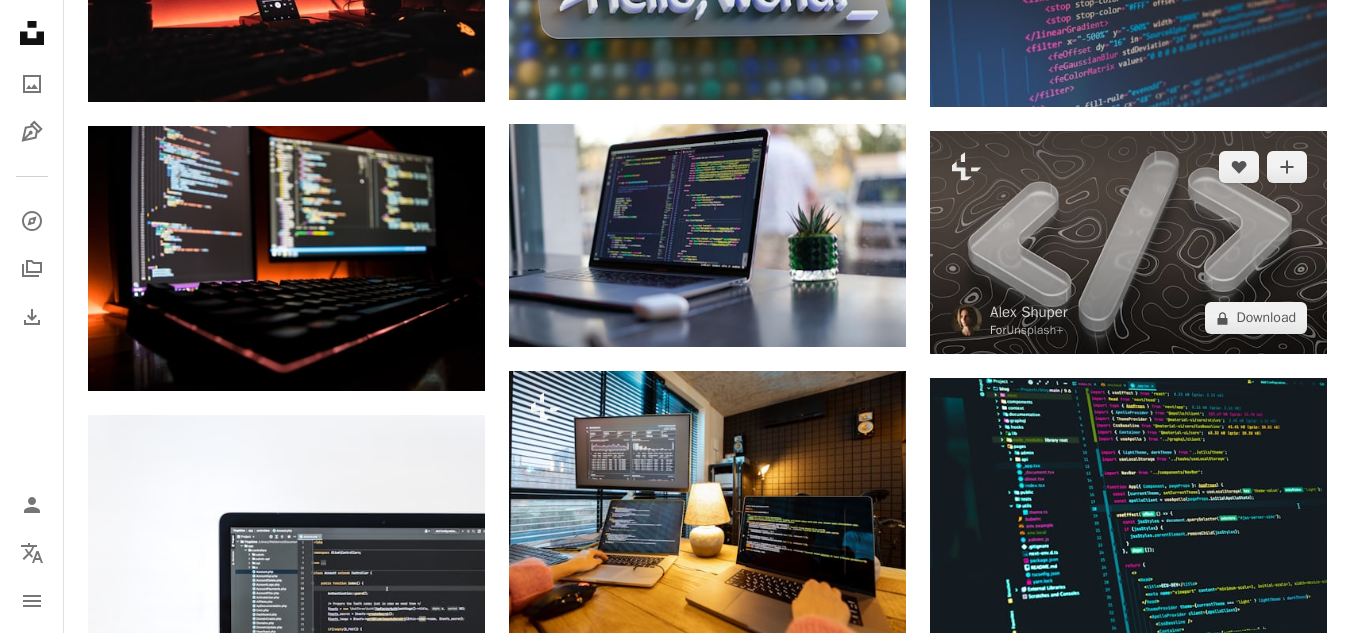 click at bounding box center [1128, 242] 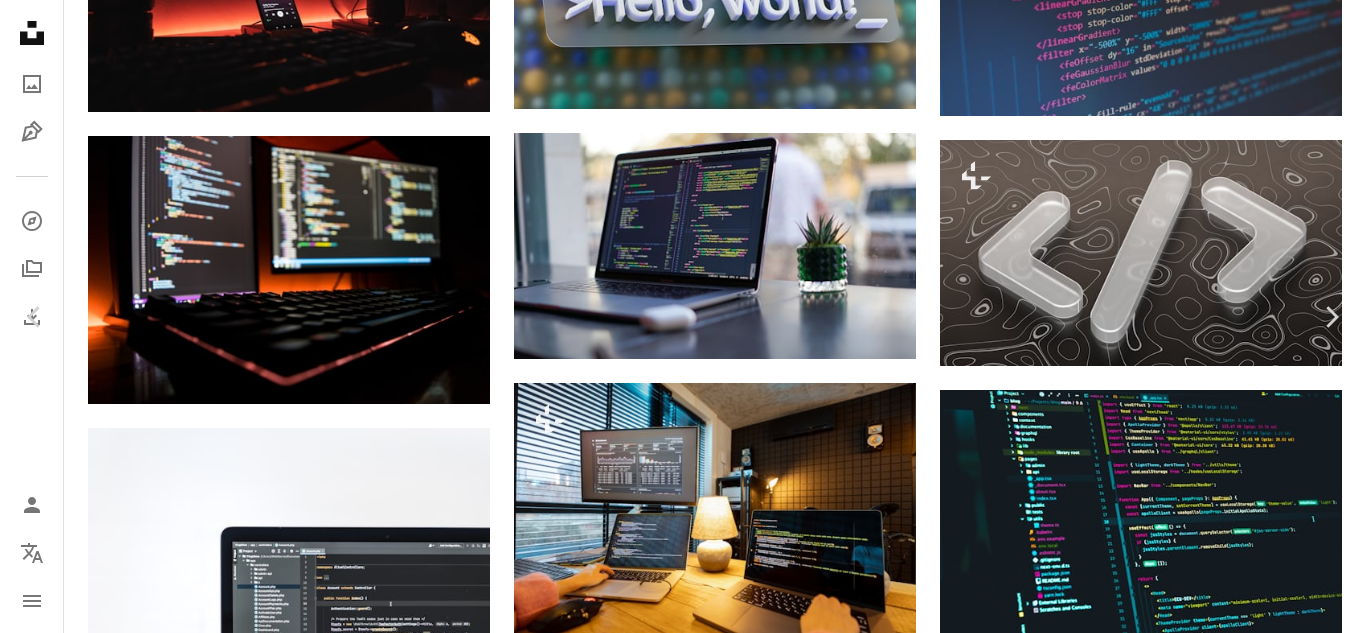 click on "**********" at bounding box center [683, 765] 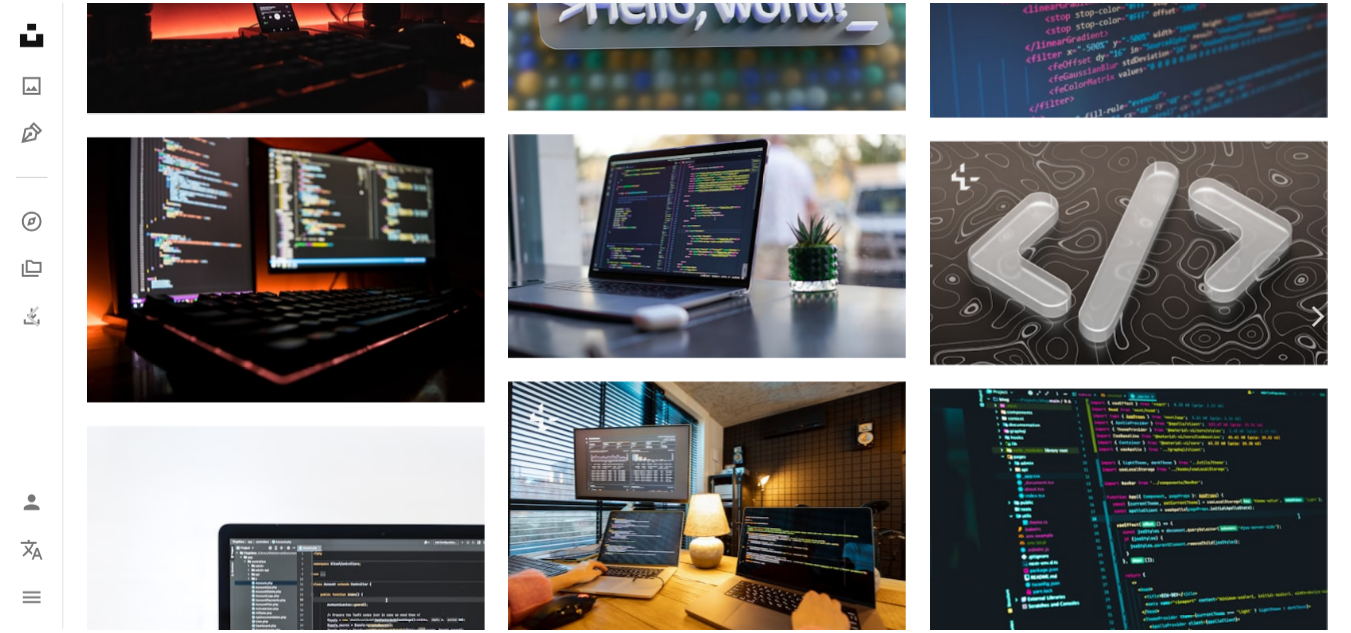 scroll, scrollTop: 554, scrollLeft: 0, axis: vertical 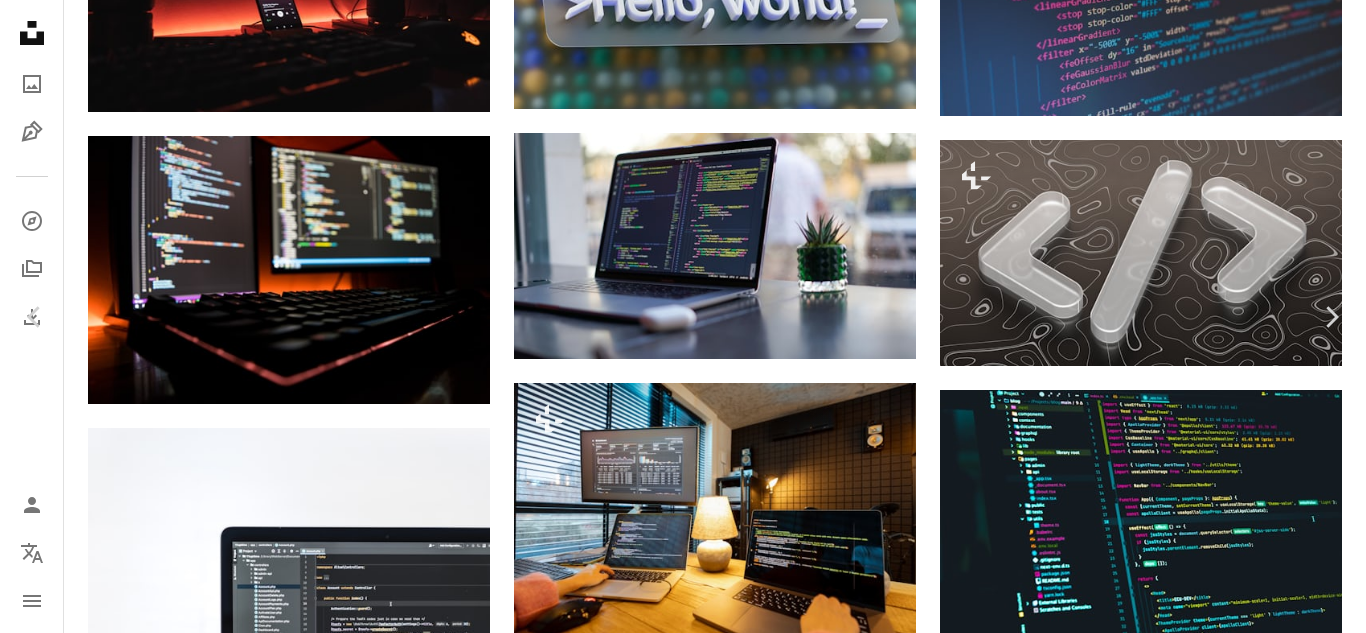click on "An X shape Chevron left Chevron right [FIRST] [LAST] For  Unsplash+ A heart A plus sign A lock Download Zoom in Featured in 3D Renders A forward-right arrow Share More Actions 3D render of the coding symbol, 8K resolution. Calendar outlined Published on  [DATE] Safety Licensed under the  Unsplash+ License wallpaper background tech coding data web development 3d render data science statistics developers silicon valley 8k resolution computer programming 8k background coders full stack Free stock photos From this series Chevron right Plus sign for Unsplash+ Plus sign for Unsplash+ Plus sign for Unsplash+ Plus sign for Unsplash+ Plus sign for Unsplash+ Plus sign for Unsplash+ Plus sign for Unsplash+ Plus sign for Unsplash+ Plus sign for Unsplash+ Related images Plus sign for Unsplash+ A heart A plus sign [FIRST] [LAST] For  Unsplash+ A lock Download Plus sign for Unsplash+ A heart A plus sign [FIRST] [LAST] For  Unsplash+ A lock Download Plus sign for Unsplash+ A heart A plus sign [INITIAL] . [INITIAL] For" at bounding box center [683, 3047] 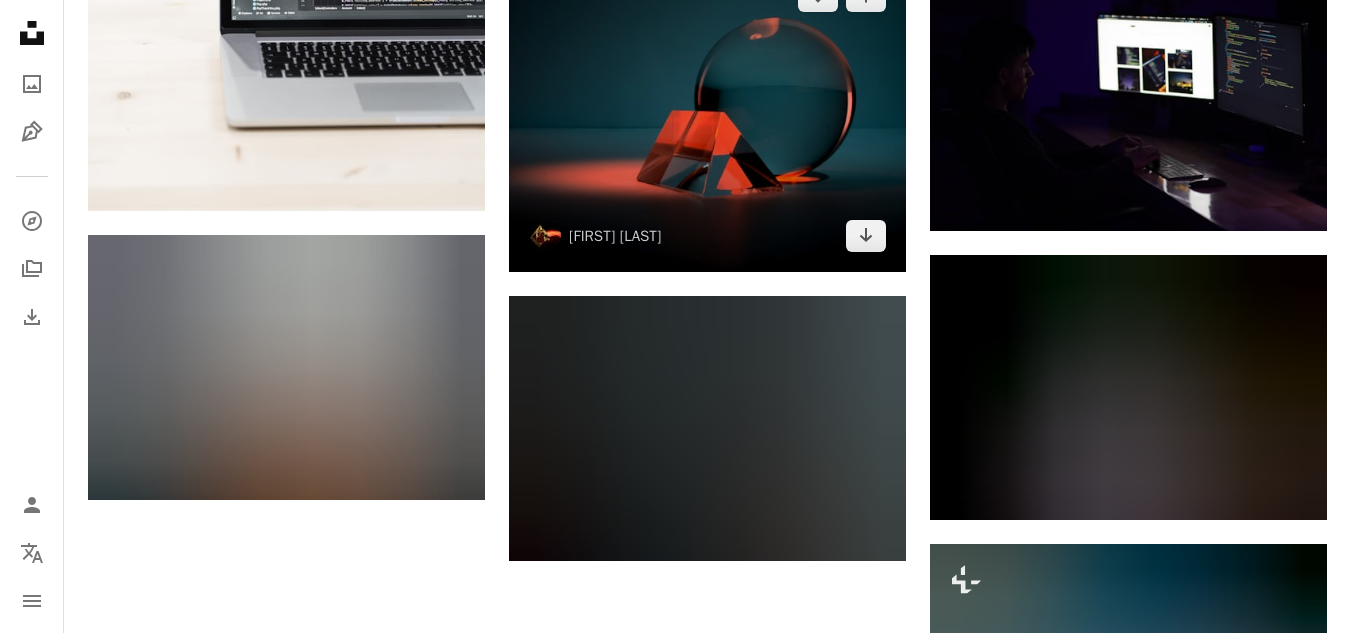 scroll, scrollTop: 1800, scrollLeft: 0, axis: vertical 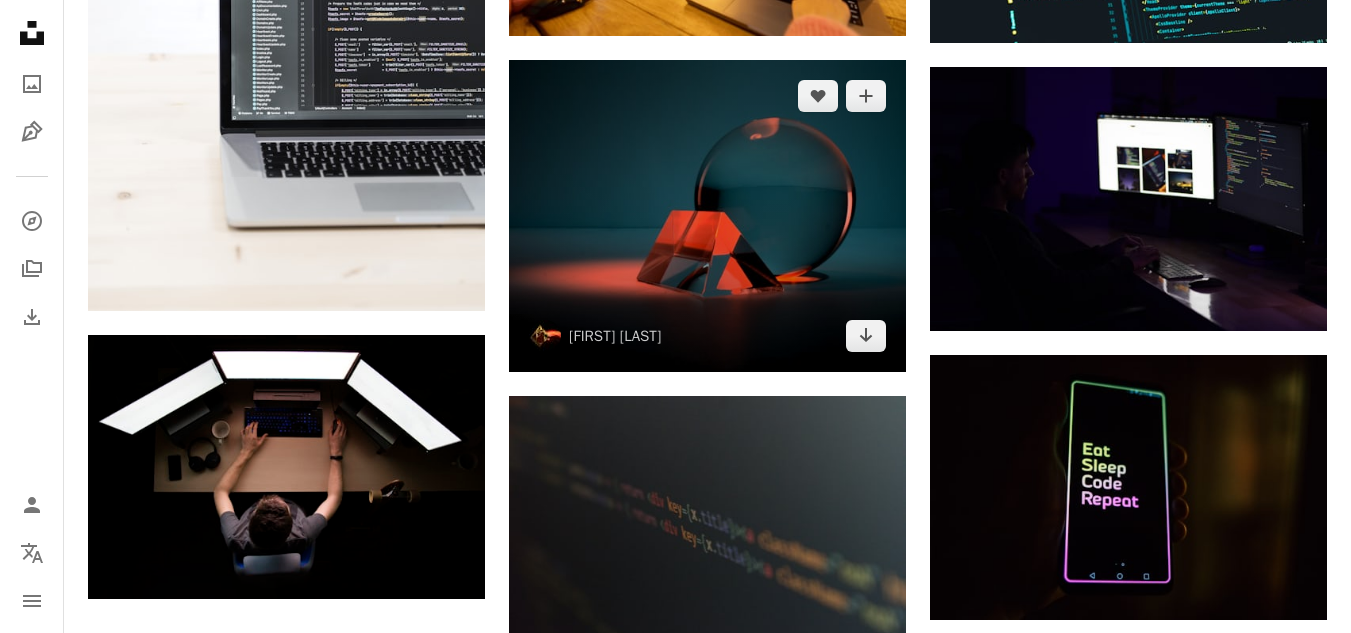 click at bounding box center (707, 216) 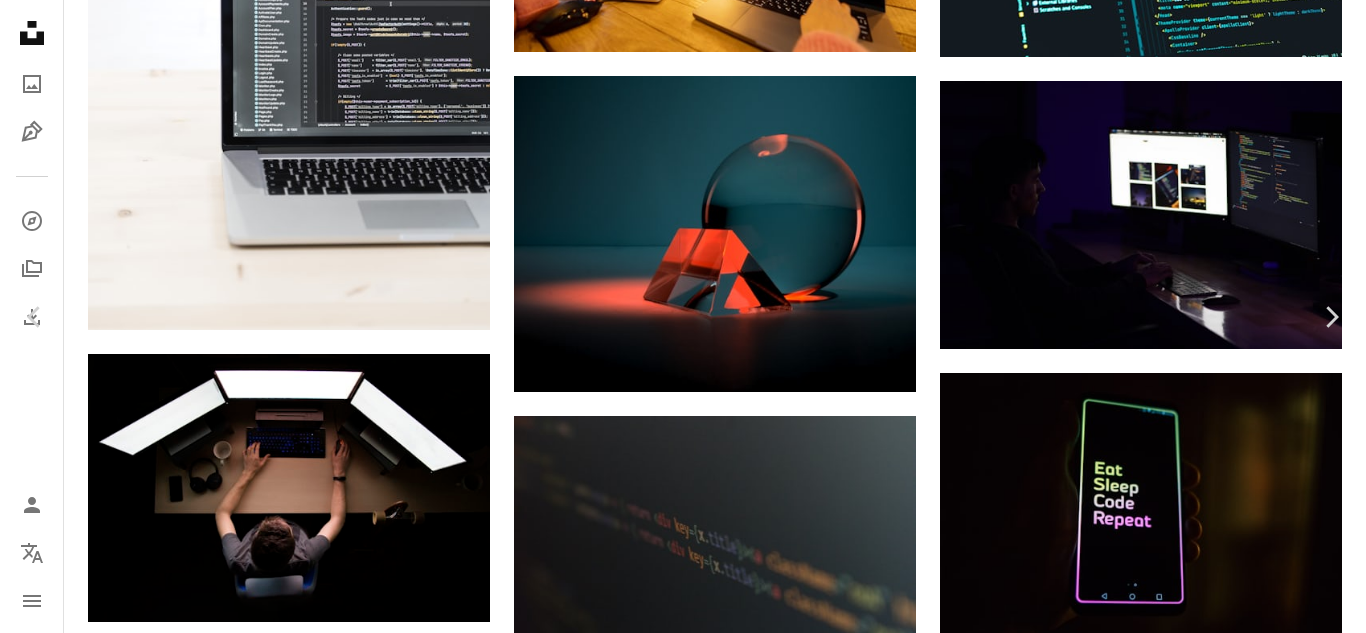 click on "An X shape Chevron left Chevron right [FIRST] [LAST] [COMPANY] A heart A plus sign Download free Chevron down Zoom in Views 16,042,537 Downloads 104,790 Featured in Photos ,  Experimental ,  Technology A forward-right arrow Share Info icon Info More Actions Prism & Orb A map marker [COMPANY], [CITY], [STATE] Calendar outlined Published on  [DATE] Camera Panasonic, Lumix-DMC G7 Safety Free to use under the  Unsplash License experimental sphere building city art space night light universe clothing urban lighting lamp outdoors town apparel astronomy texas outer space helmet Creative Commons images Browse premium related images on iStock  |  Save 20% with code UNSPLASH20 View more on iStock  ↗ Related images A heart A plus sign [FIRST] [LAST] Arrow pointing down A heart A plus sign [FIRST] [LAST] Arrow pointing down Plus sign for Unsplash+ A heart A plus sign [COMPANY] For  Unsplash+ A lock Download A heart A plus sign [FIRST] [LAST] Available for hire A checkmark inside of a circle A heart" at bounding box center [683, 4848] 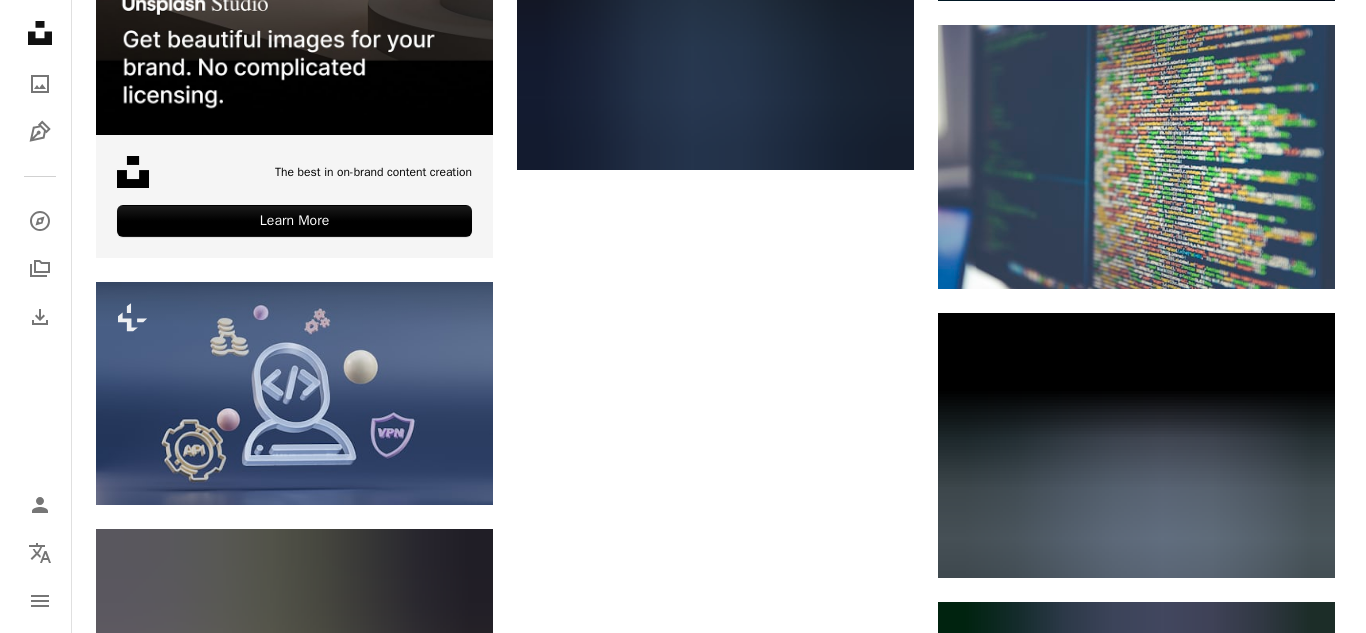scroll, scrollTop: 4500, scrollLeft: 0, axis: vertical 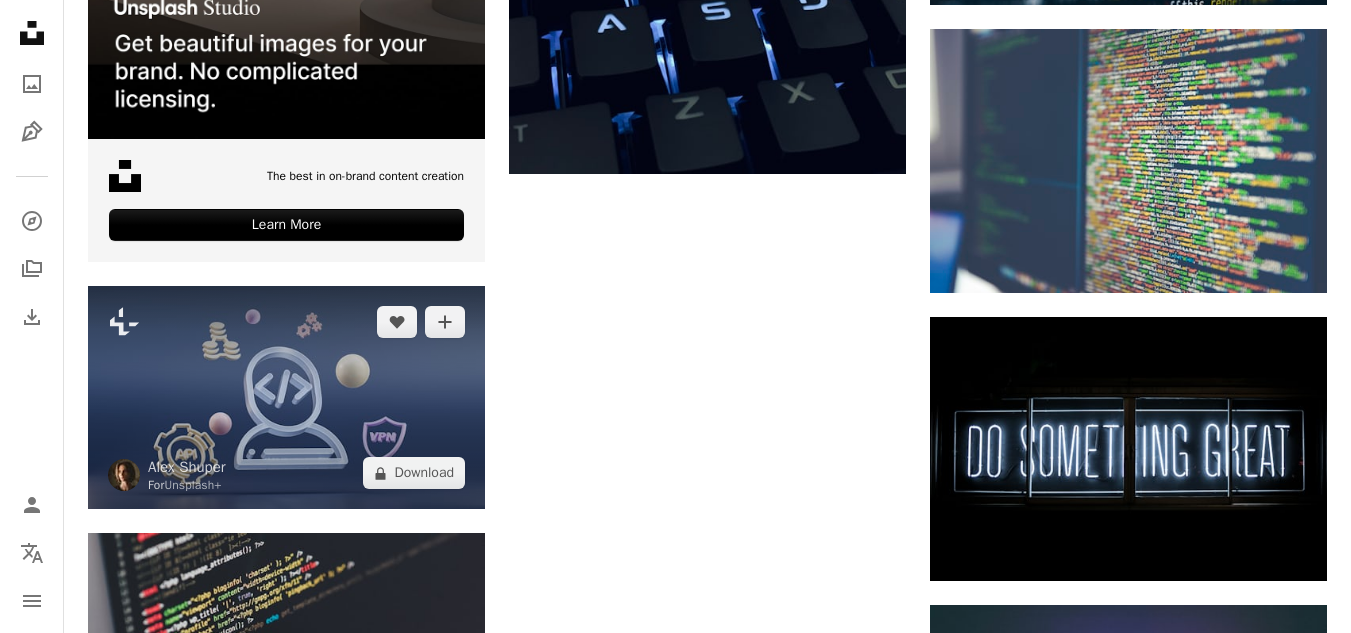 click at bounding box center [286, 397] 